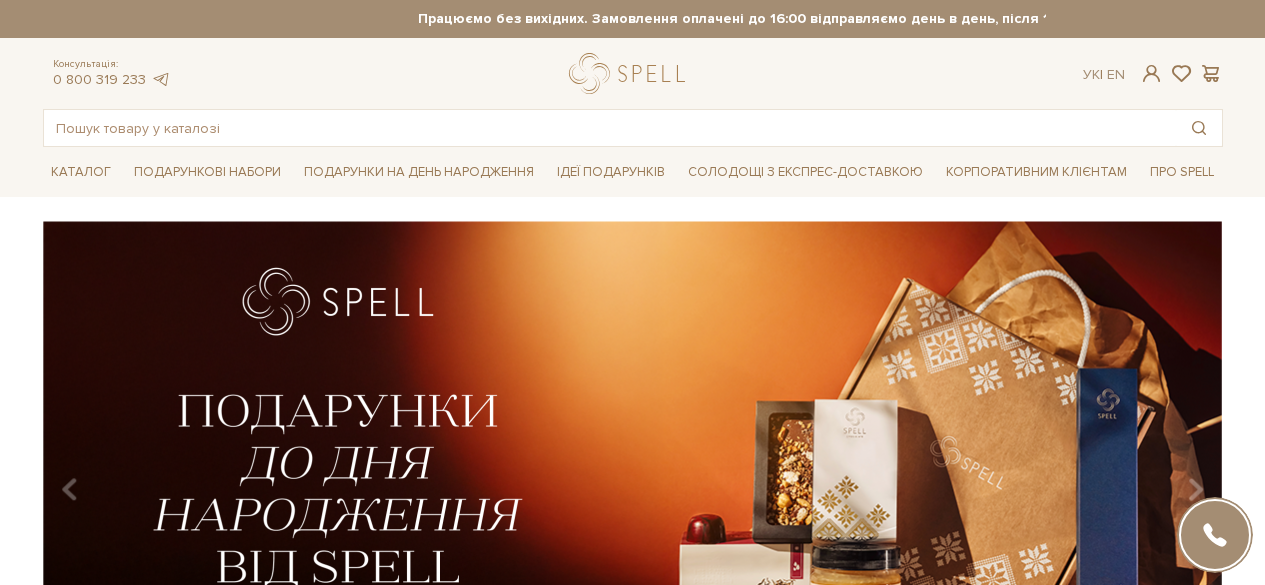 scroll, scrollTop: 0, scrollLeft: 0, axis: both 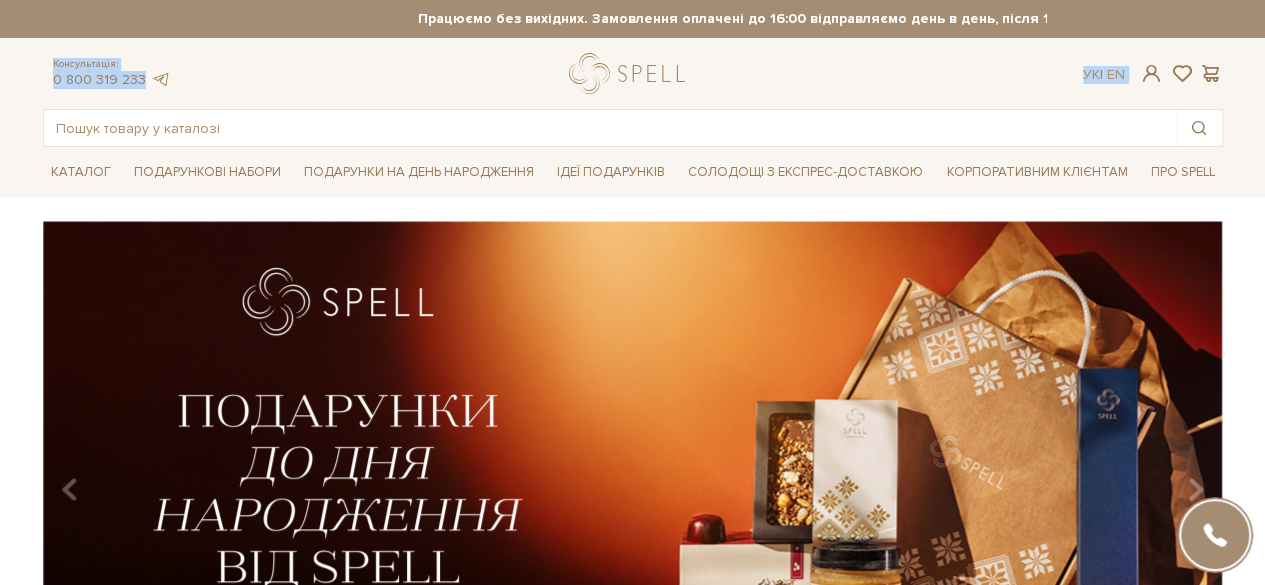 click on "🎁До кінця липня купуйте один сет цукерок на 6 шт – другий отримуйте в подарунок! Місяць шоколаду в Spell:  обрати свій сет >>
Працюємо без вихідних. Замовлення оплачені до 16:00 відправляємо день в день, після 16:00 - наступного дня   🎁До кінця липня купуйте один сет цукерок на 6 шт – другий отримуйте в подарунок! Місяць шоколаду в Spell:  обрати свій сет >>
Працюємо без вихідних. Замовлення оплачені до 16:00 відправляємо день в день, після 16:00 - наступного дня   обрати свій сет >>" at bounding box center (632, 73) 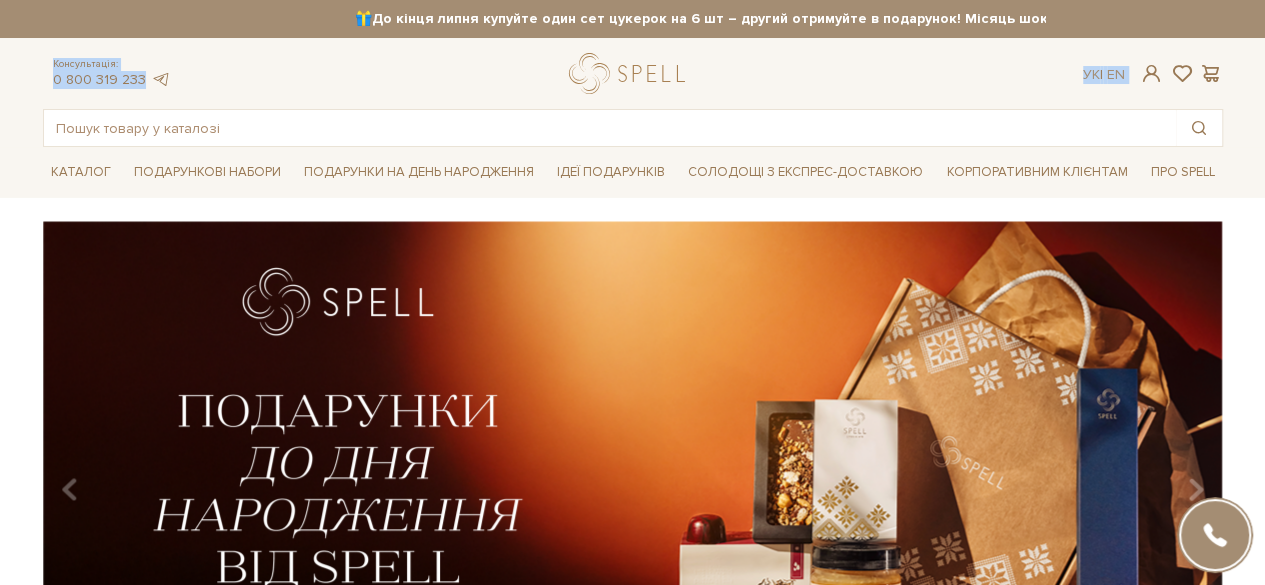 click on "Консультація: 0 800 319 233
Ук                 |
En
|" at bounding box center (633, 73) 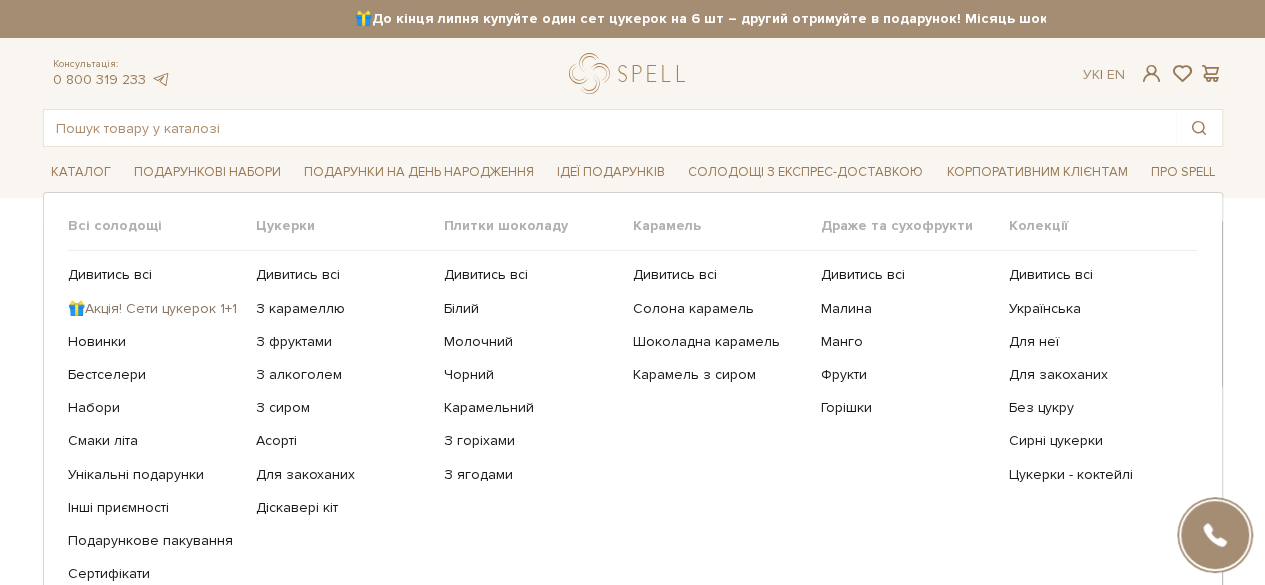 click on "🎁Акція! Сети цукерок 1+1" at bounding box center (154, 309) 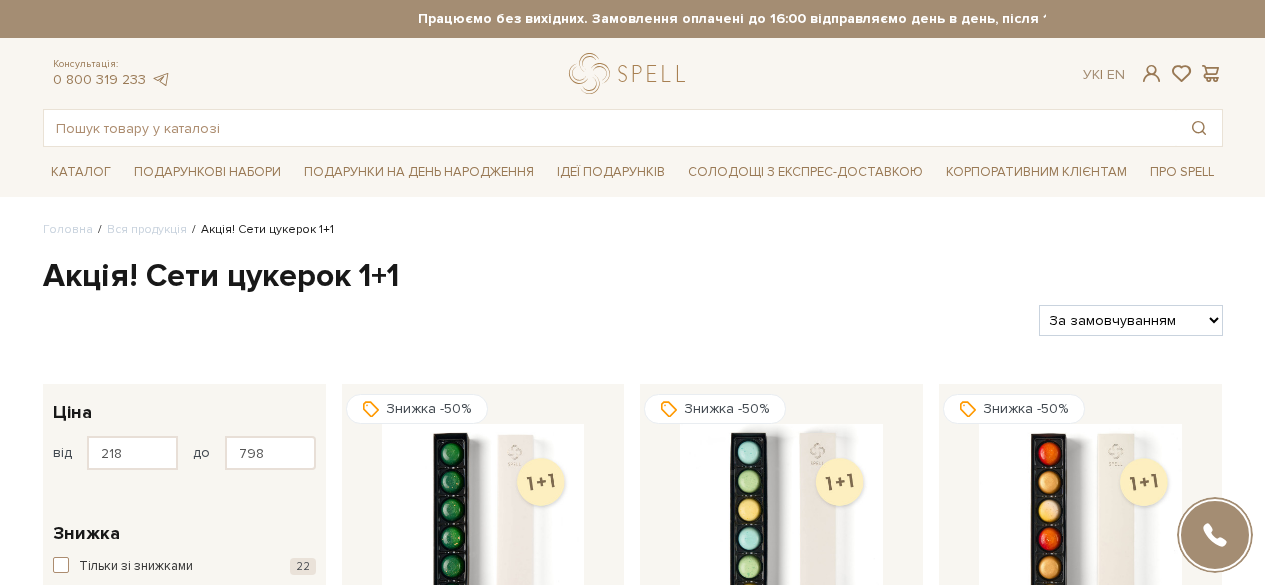 scroll, scrollTop: 0, scrollLeft: 0, axis: both 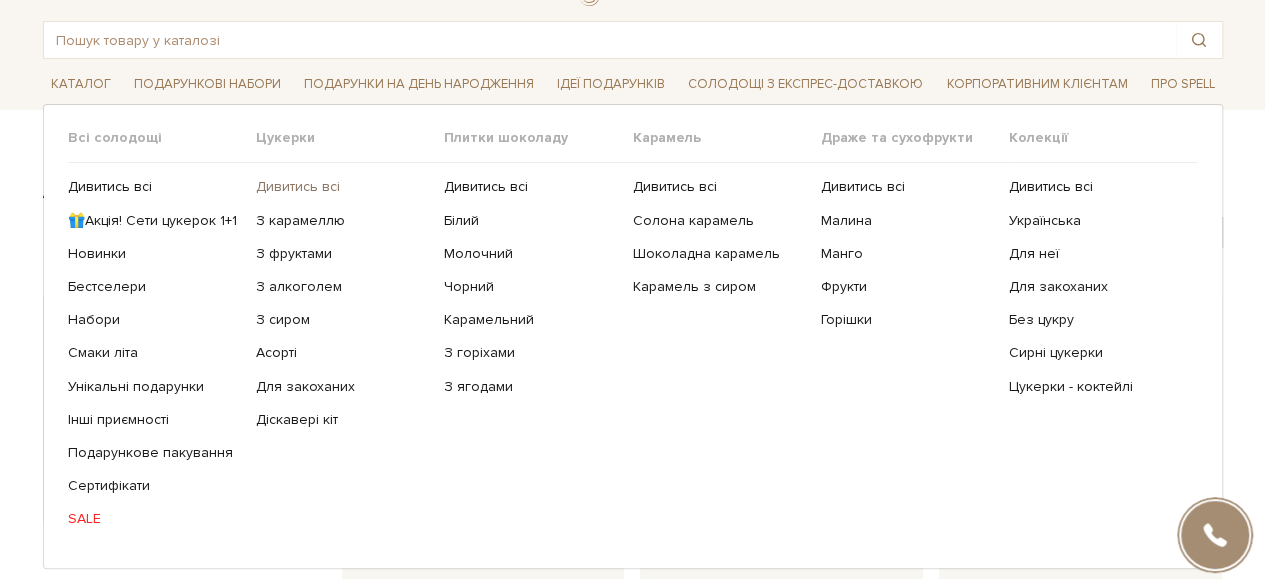 click on "Дивитись всі" at bounding box center [342, 187] 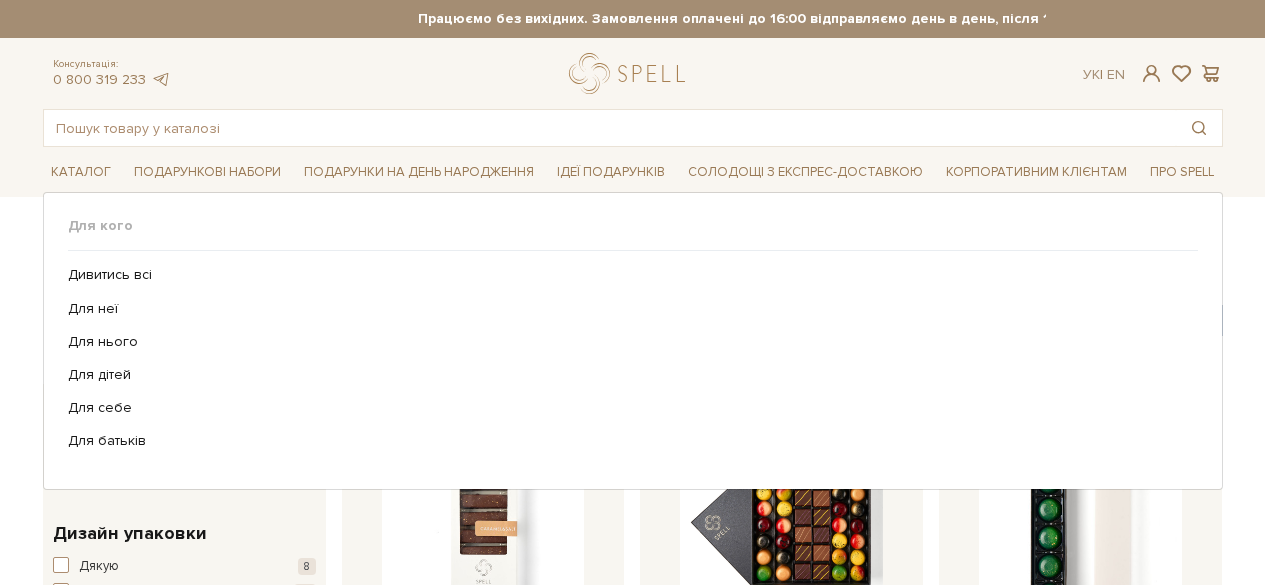scroll, scrollTop: 0, scrollLeft: 0, axis: both 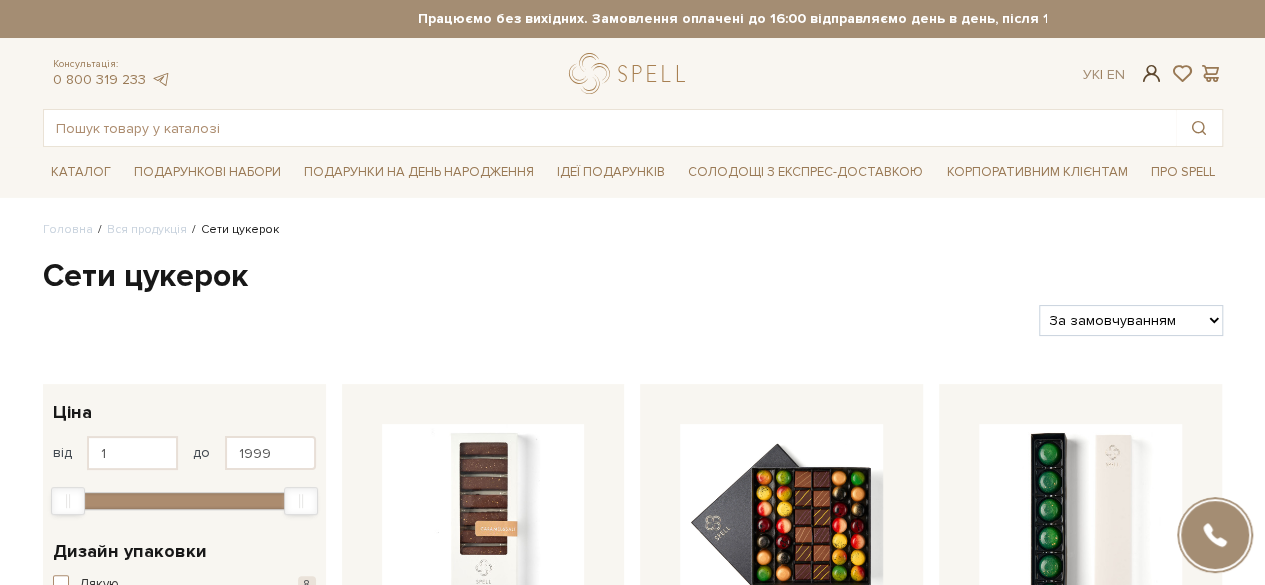 click at bounding box center (1151, 73) 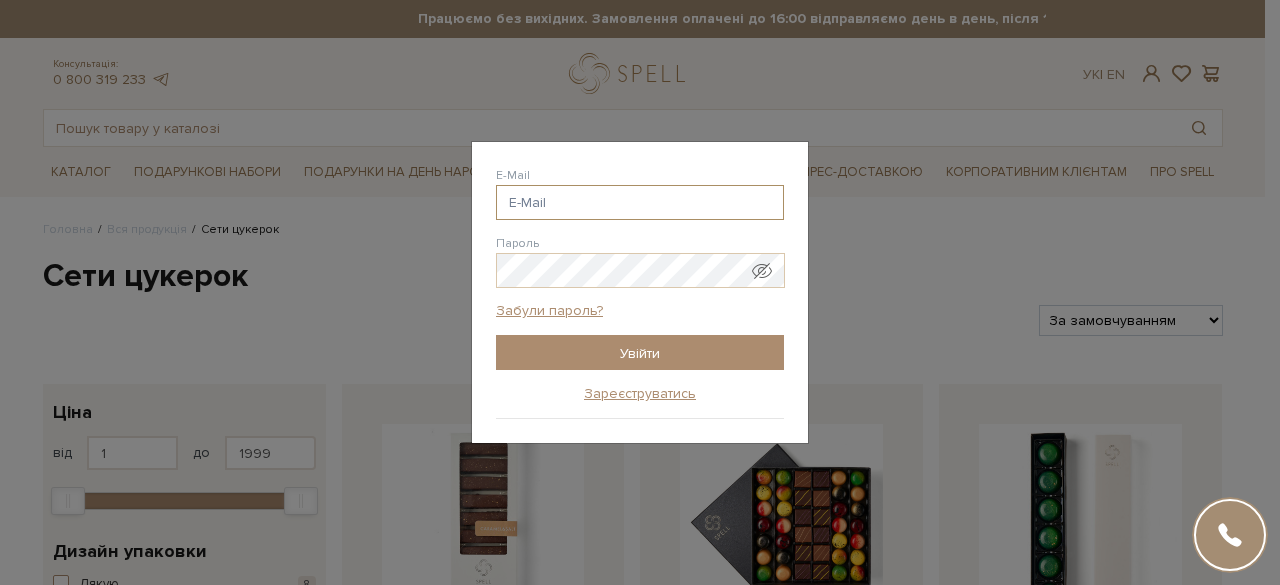 click on "E-Mail" at bounding box center [640, 202] 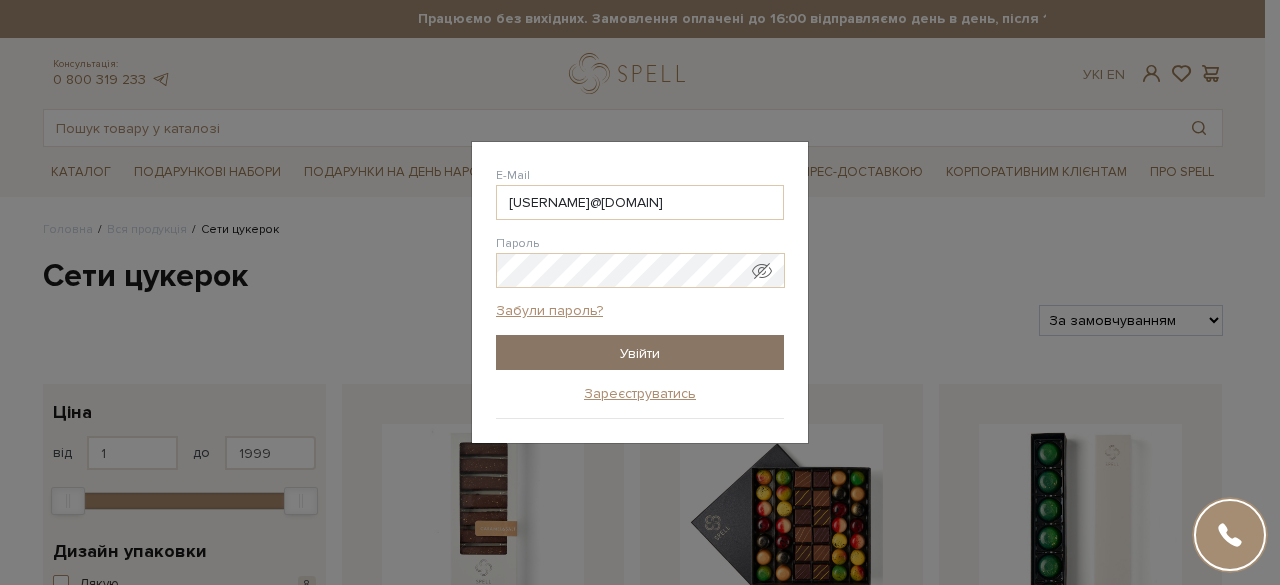 click on "Увійти" at bounding box center [640, 352] 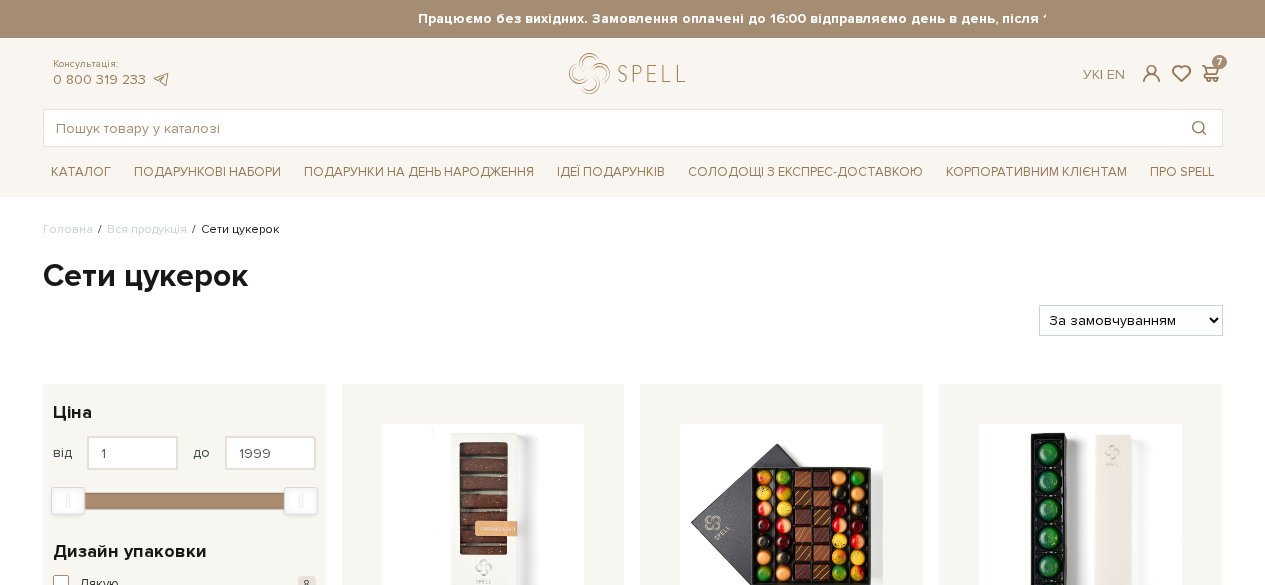 scroll, scrollTop: 0, scrollLeft: 0, axis: both 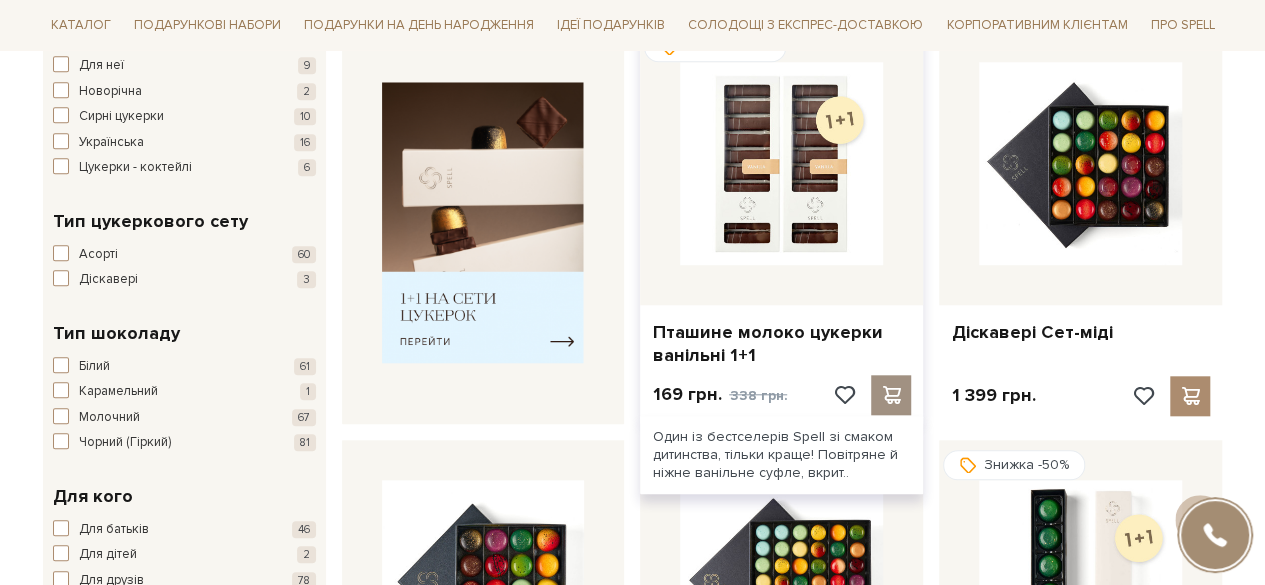click at bounding box center [891, 395] 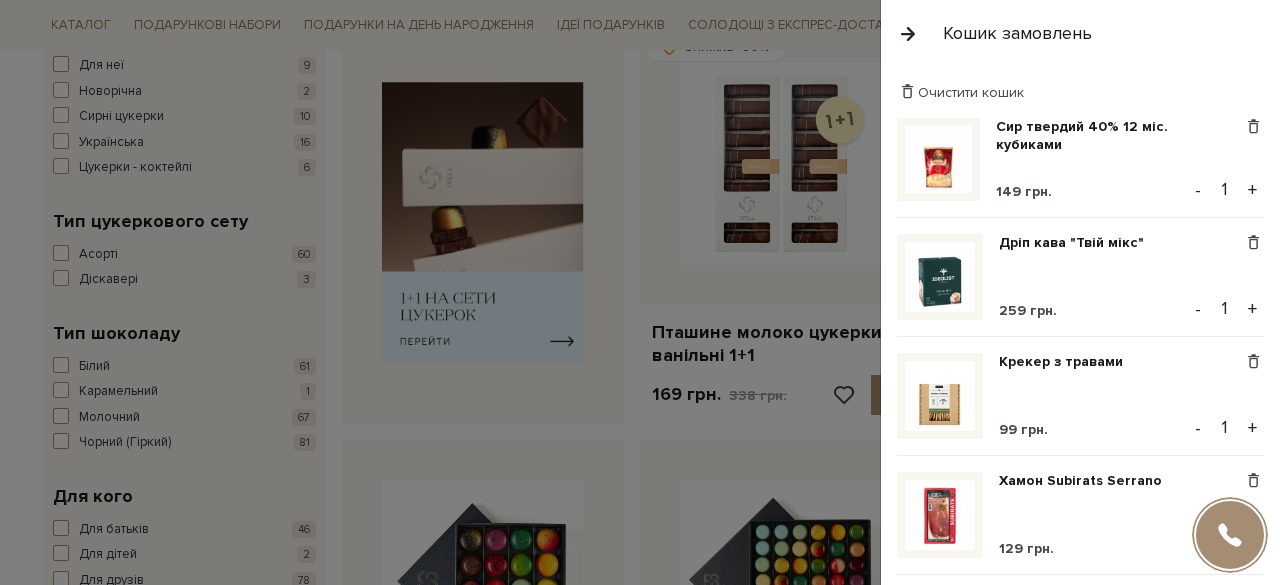 click on "Очистити кошик" at bounding box center (1080, 92) 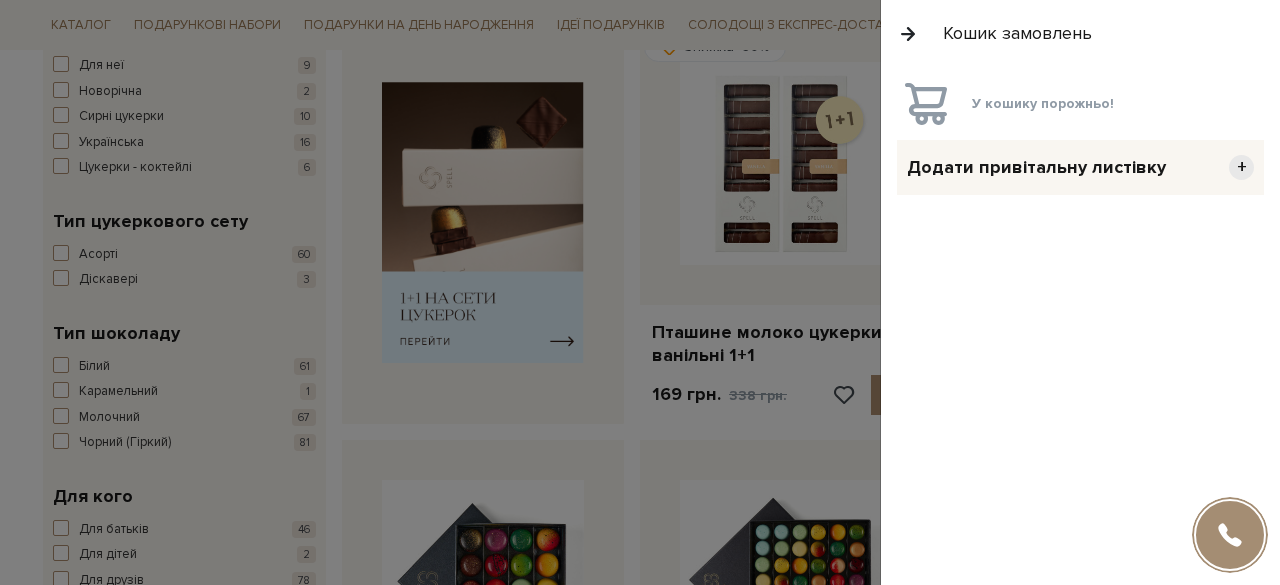 click on "У кошику порожньо!" at bounding box center [1080, 104] 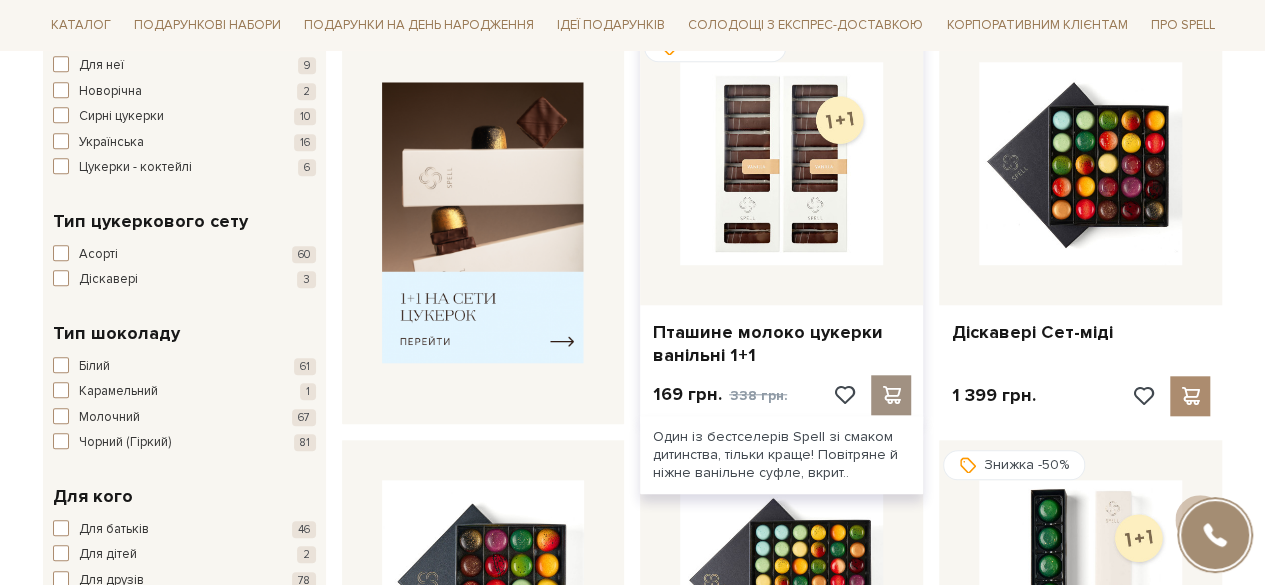 click at bounding box center (891, 395) 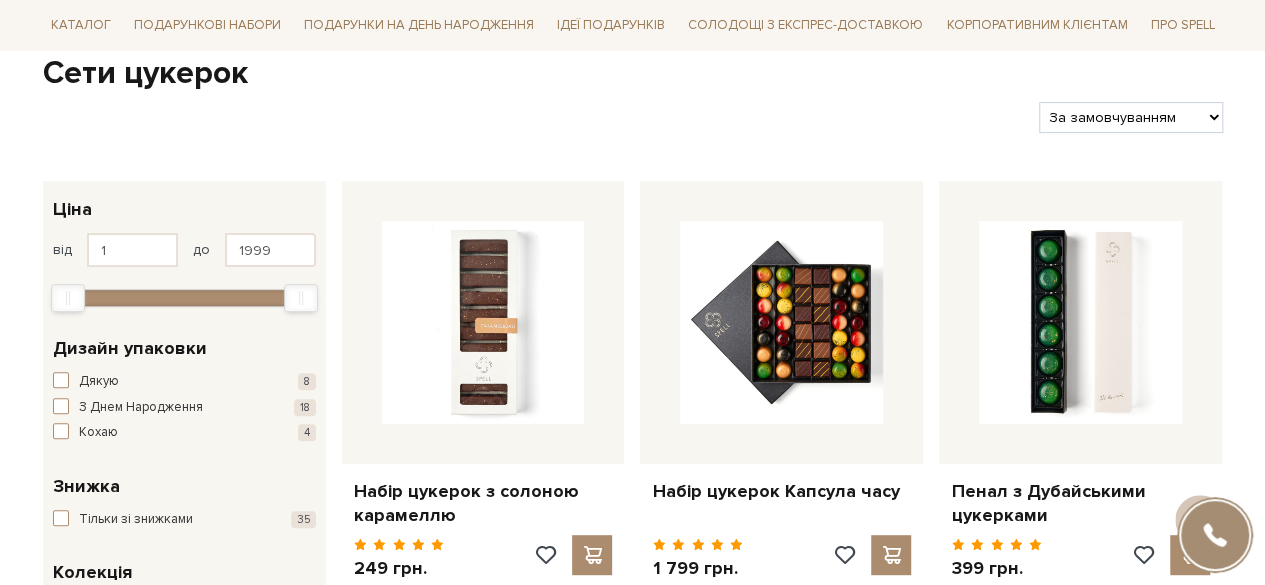 scroll, scrollTop: 0, scrollLeft: 0, axis: both 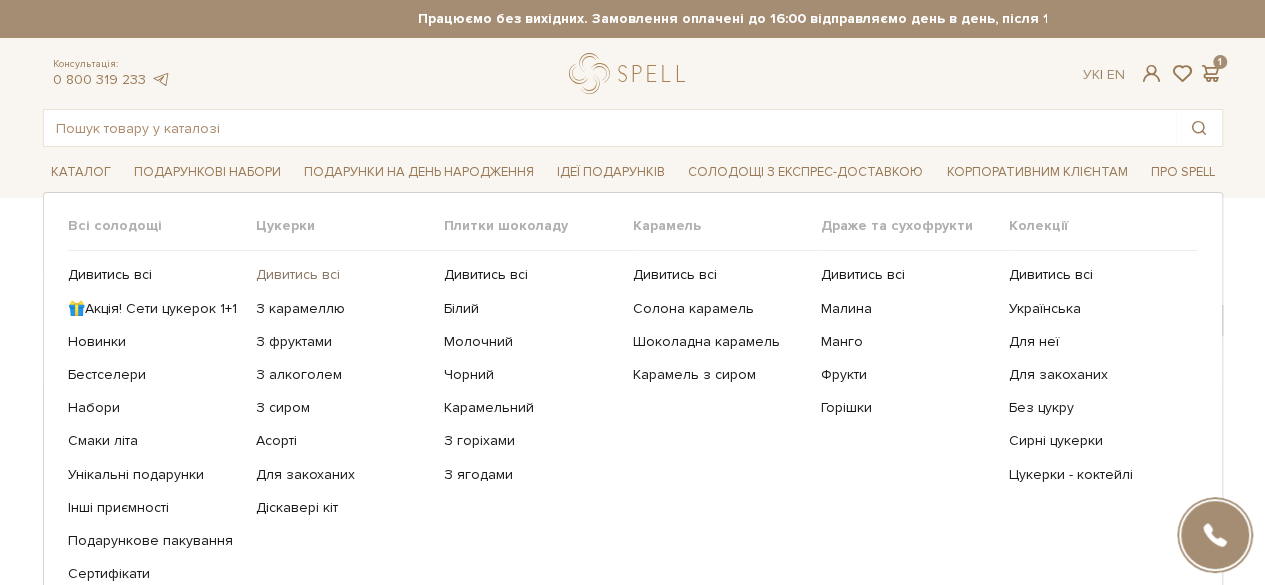 click on "Дивитись всі" at bounding box center [342, 275] 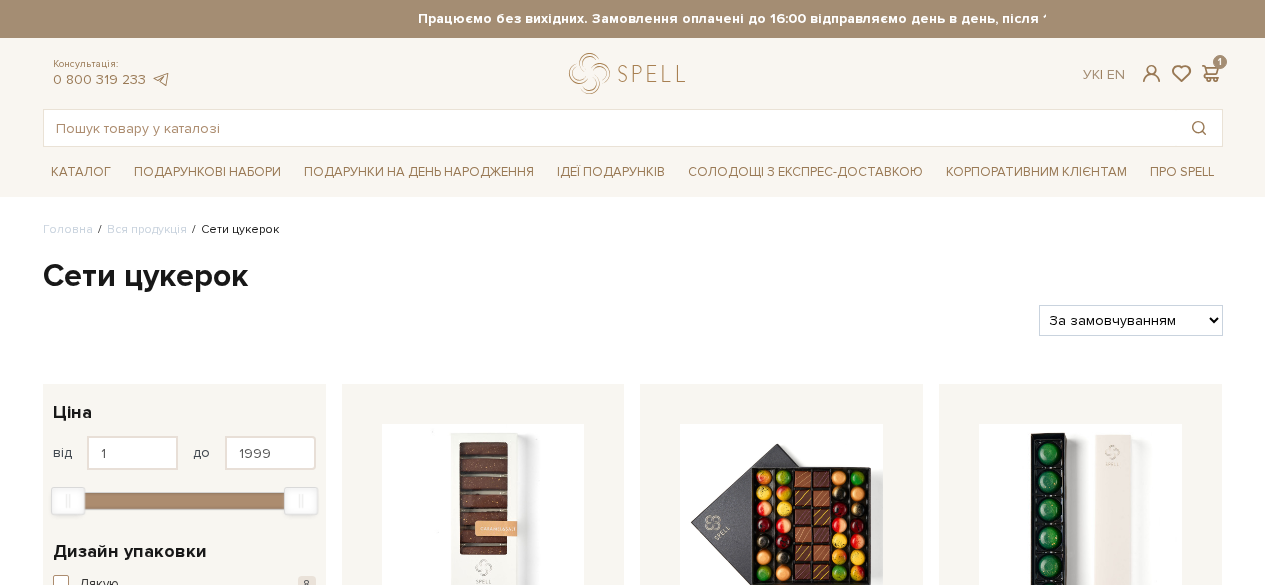scroll, scrollTop: 0, scrollLeft: 0, axis: both 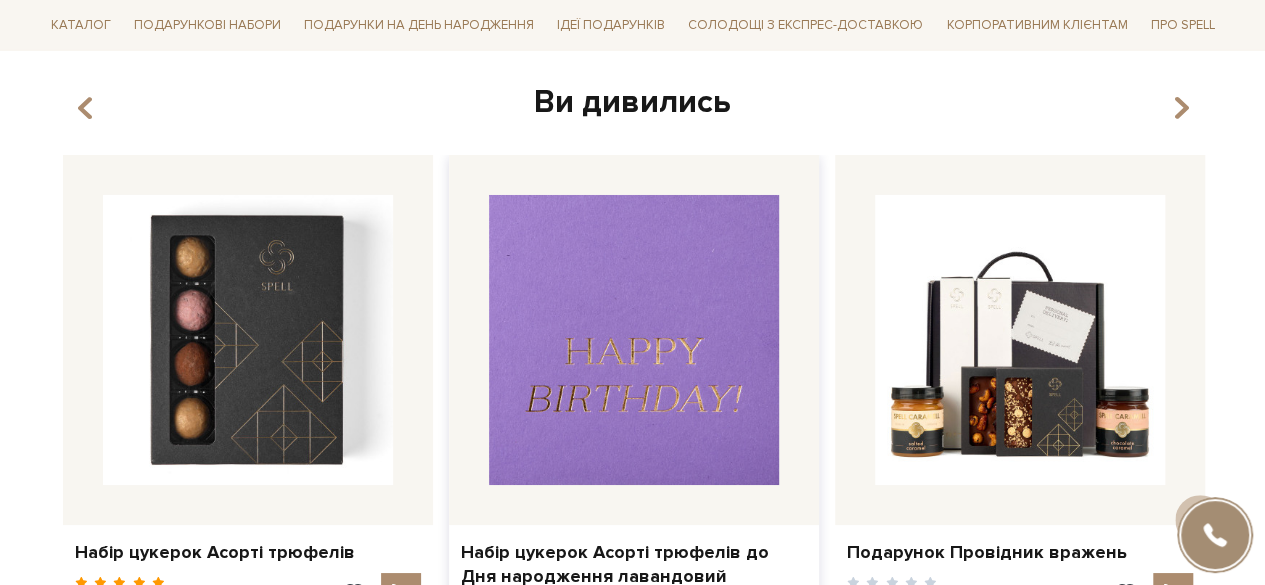 click at bounding box center [634, 340] 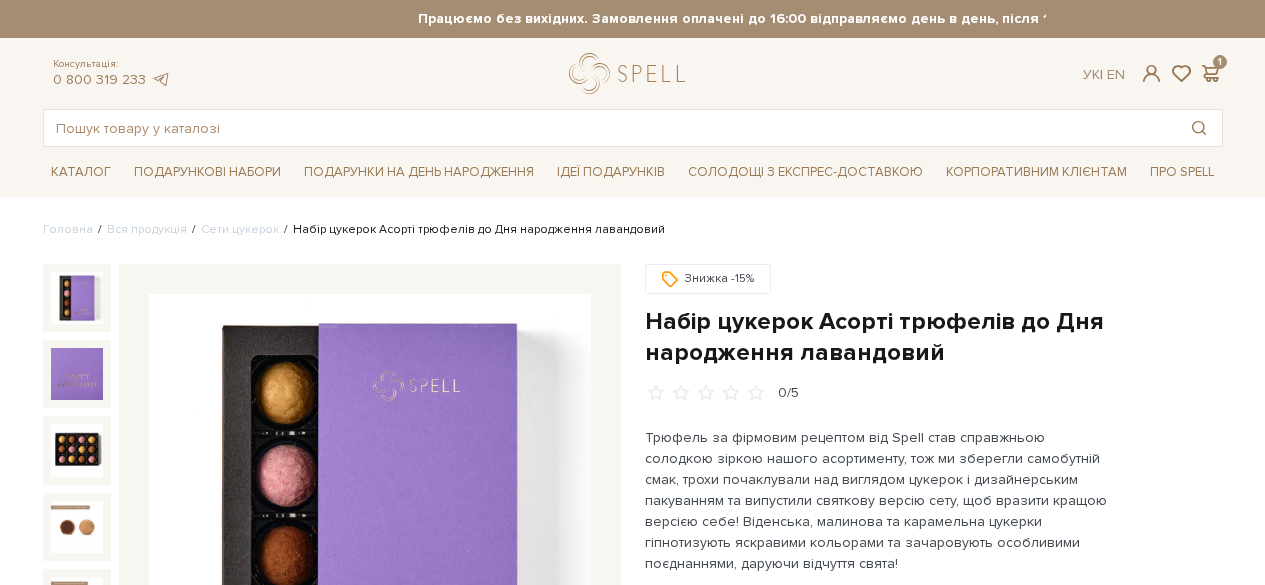 scroll, scrollTop: 0, scrollLeft: 0, axis: both 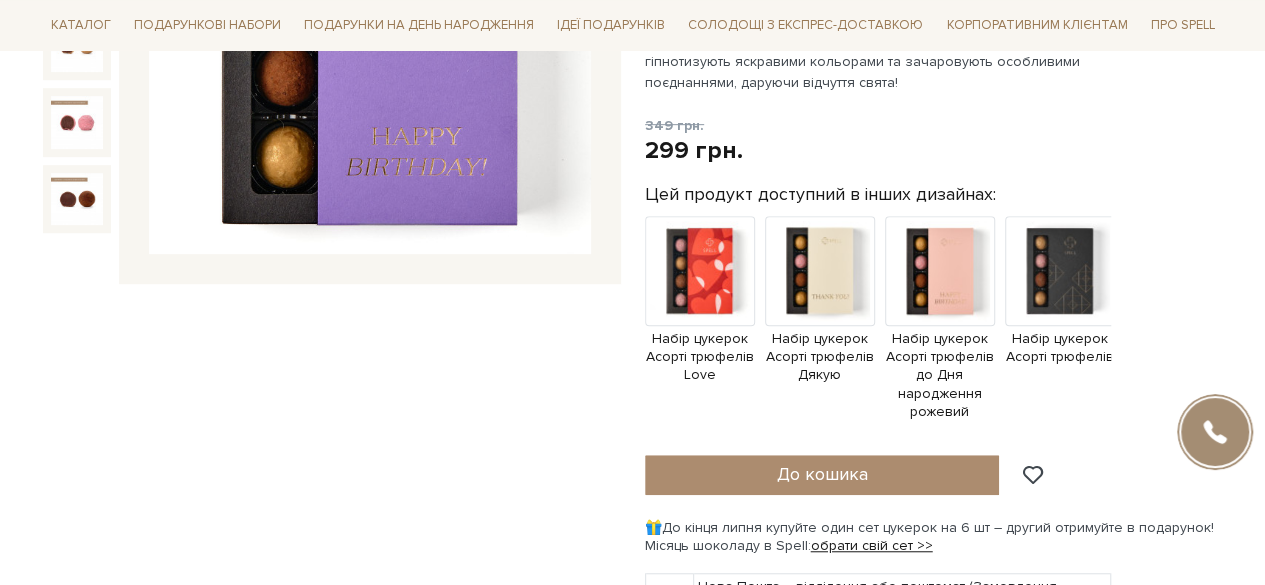 drag, startPoint x: 1270, startPoint y: 61, endPoint x: 1278, endPoint y: 119, distance: 58.549126 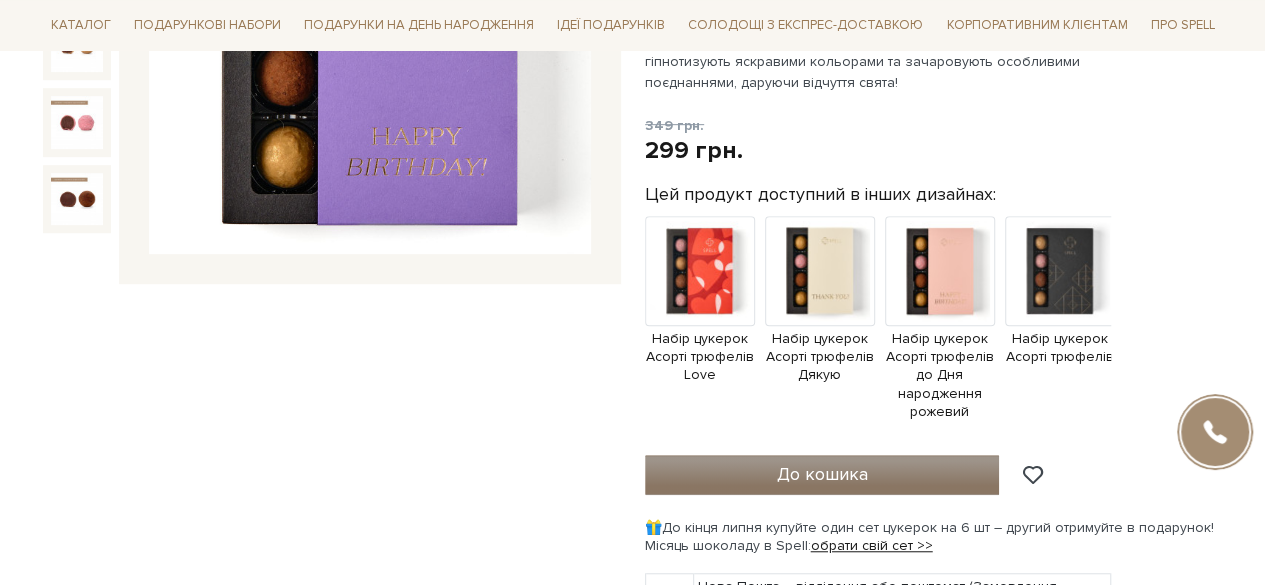 click on "До кошика" at bounding box center [822, 475] 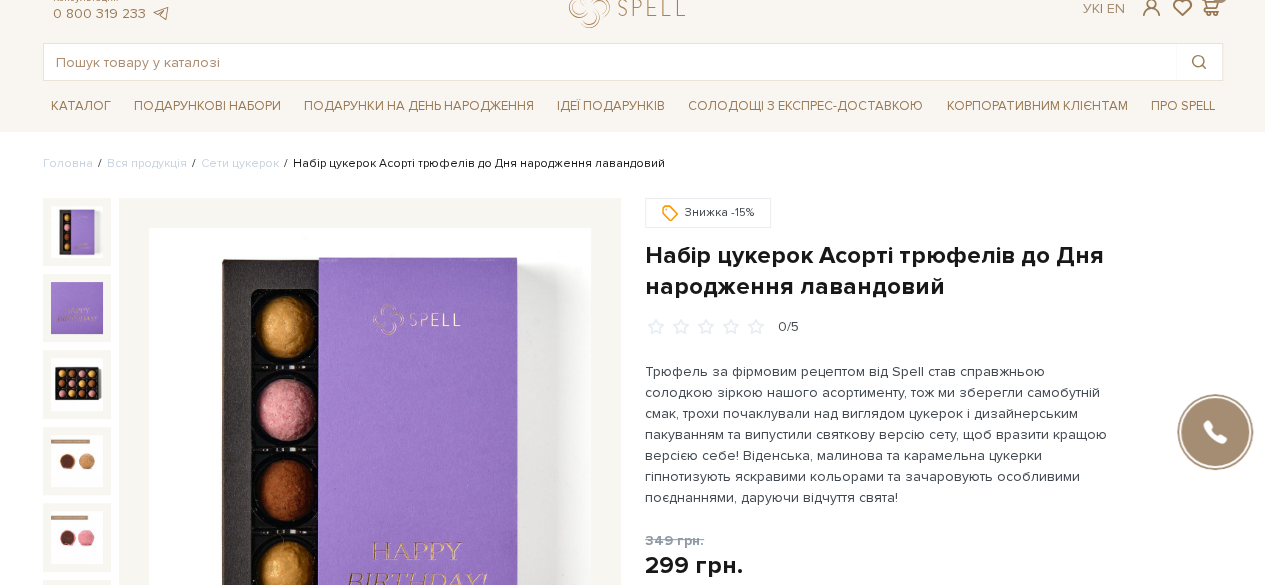 scroll, scrollTop: 0, scrollLeft: 0, axis: both 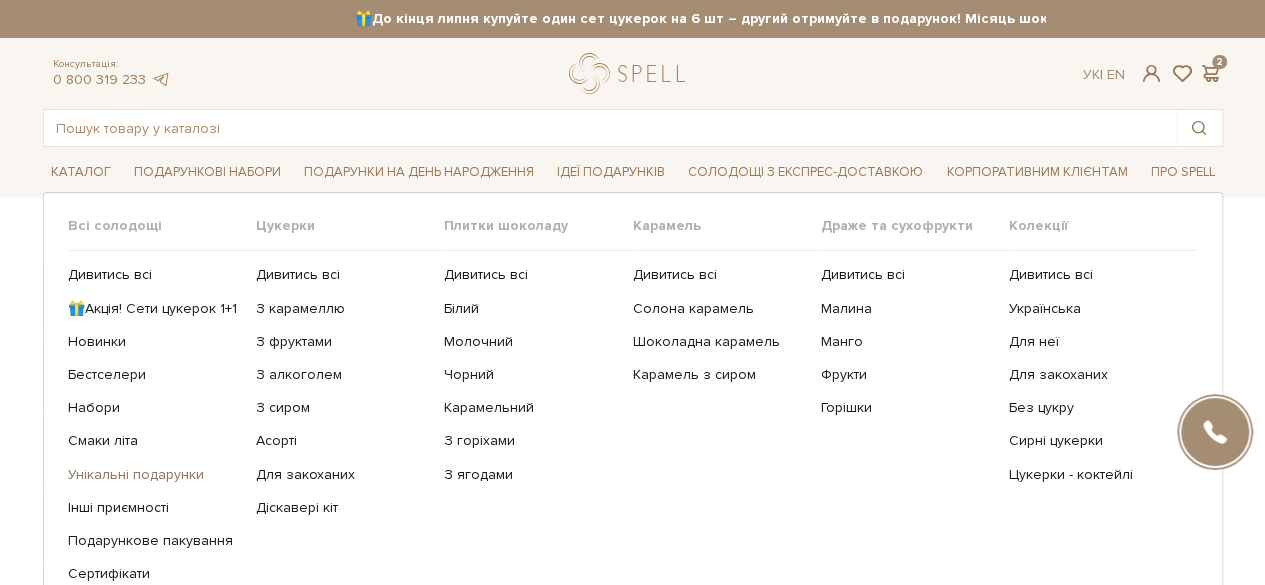 click on "Унікальні подарунки" at bounding box center (154, 475) 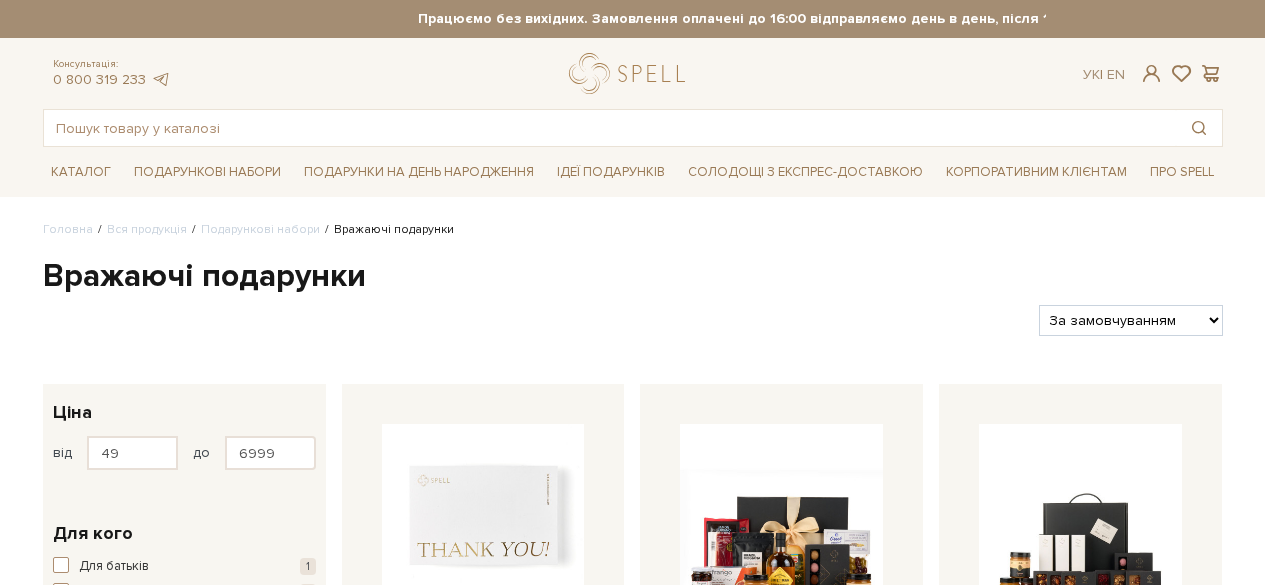 scroll, scrollTop: 0, scrollLeft: 0, axis: both 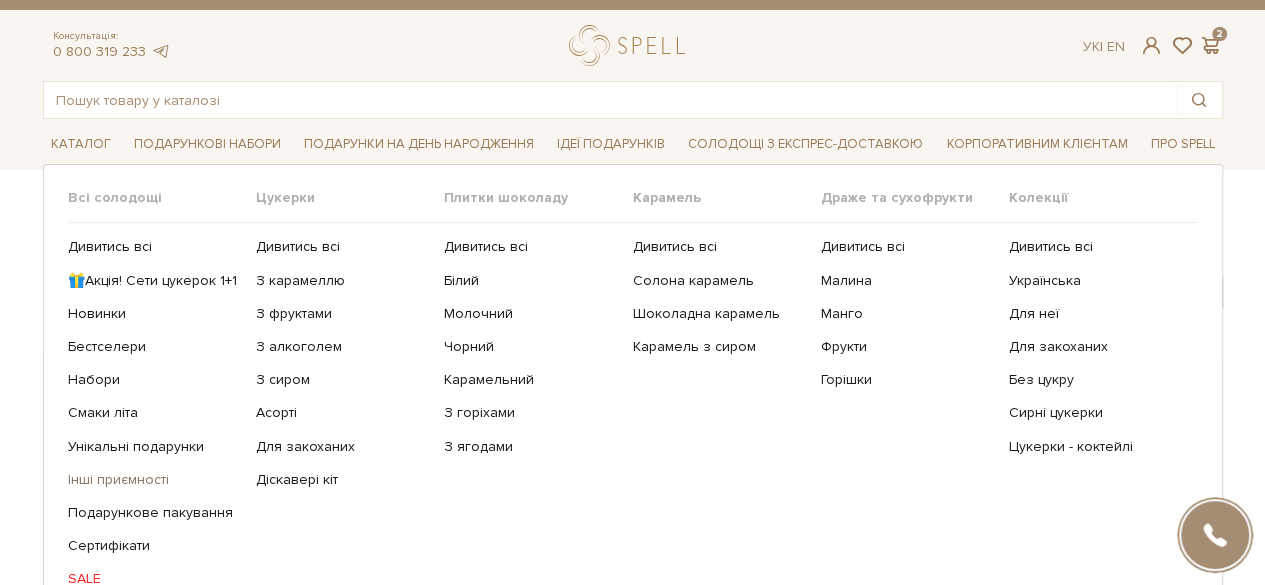 click on "Інші приємності" at bounding box center [154, 480] 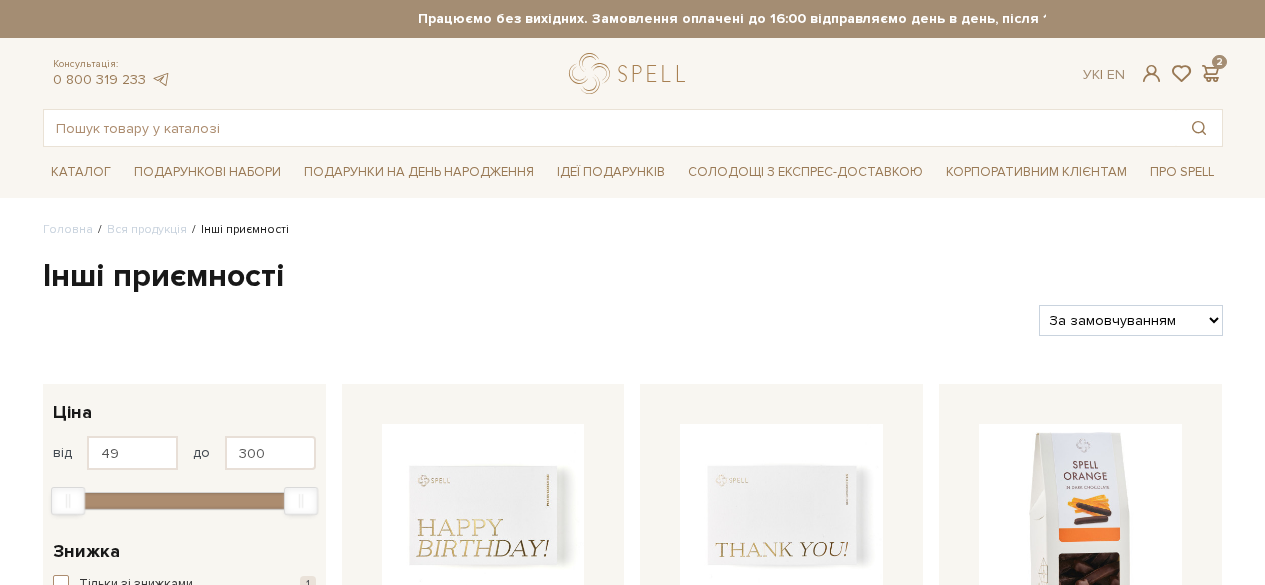 scroll, scrollTop: 0, scrollLeft: 0, axis: both 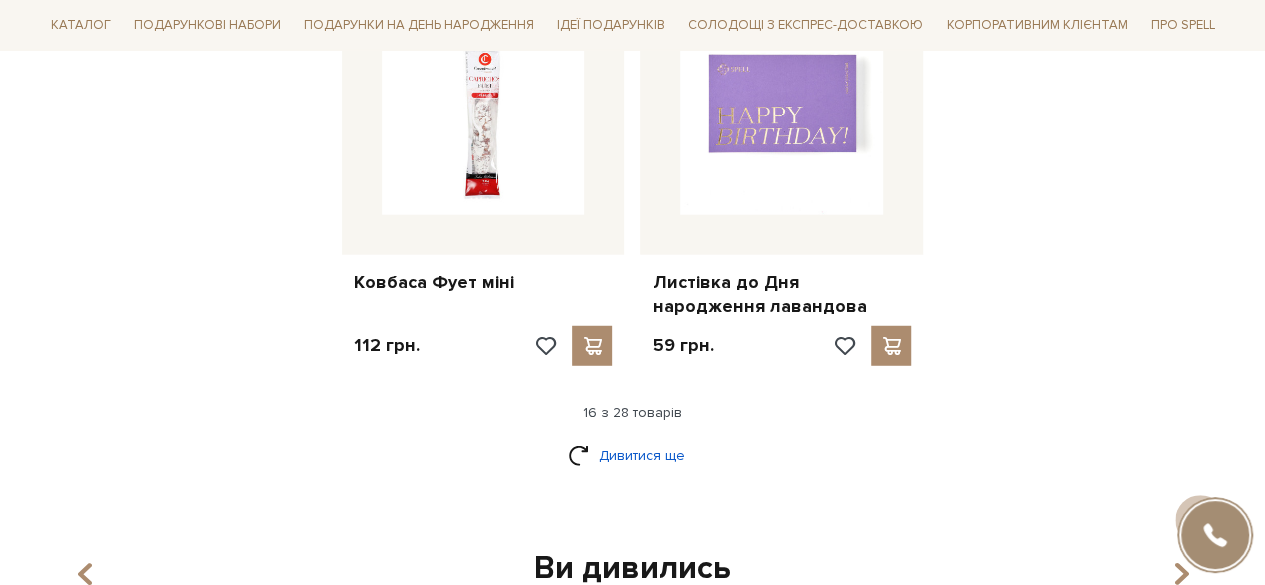 click on "Дивитися ще" at bounding box center [633, 455] 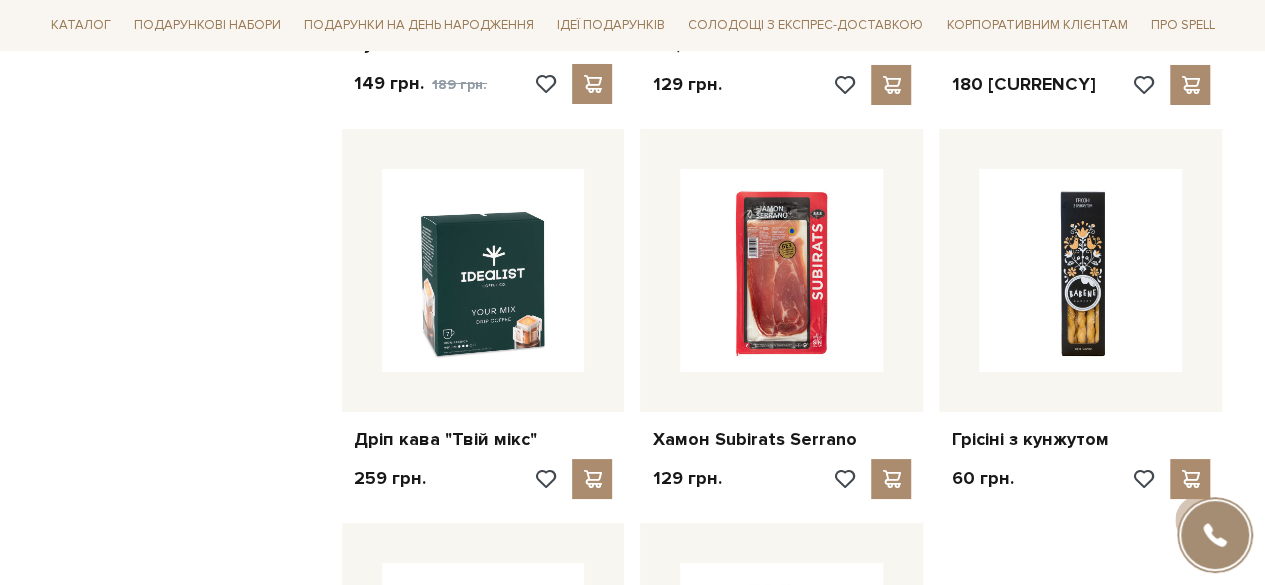 scroll, scrollTop: 3652, scrollLeft: 0, axis: vertical 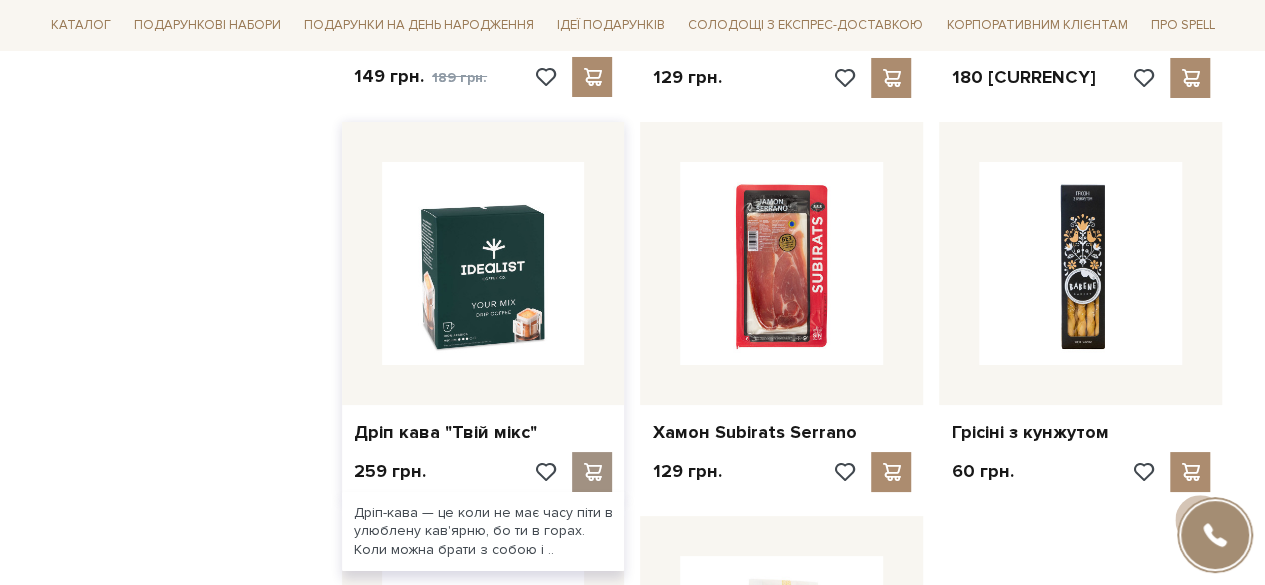 click at bounding box center [592, 472] 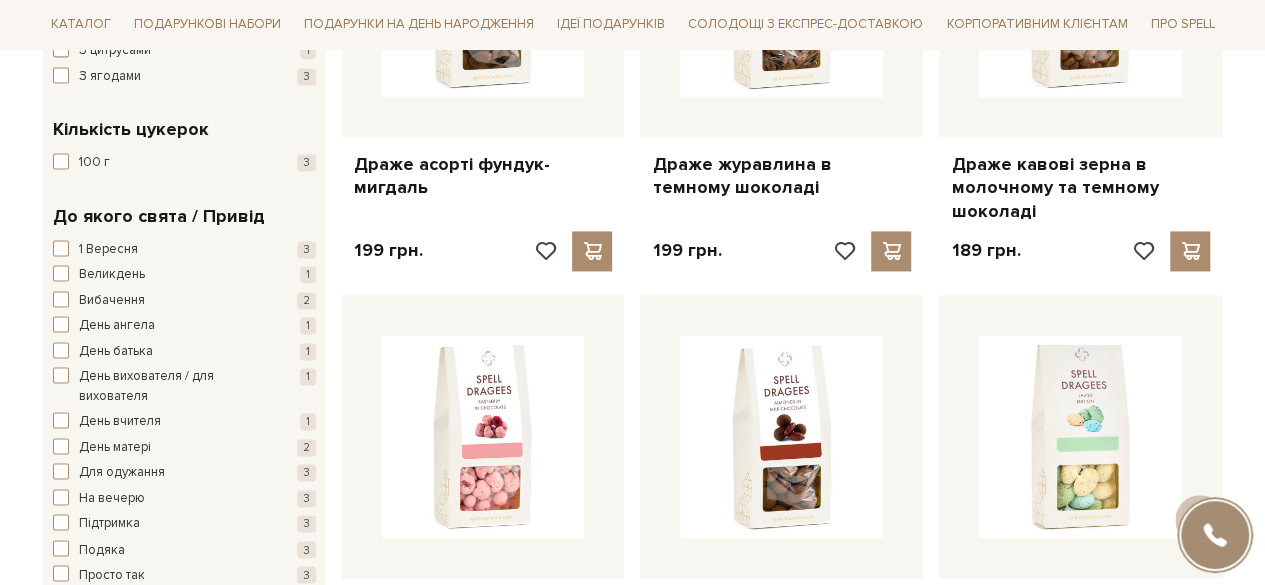scroll, scrollTop: 1525, scrollLeft: 0, axis: vertical 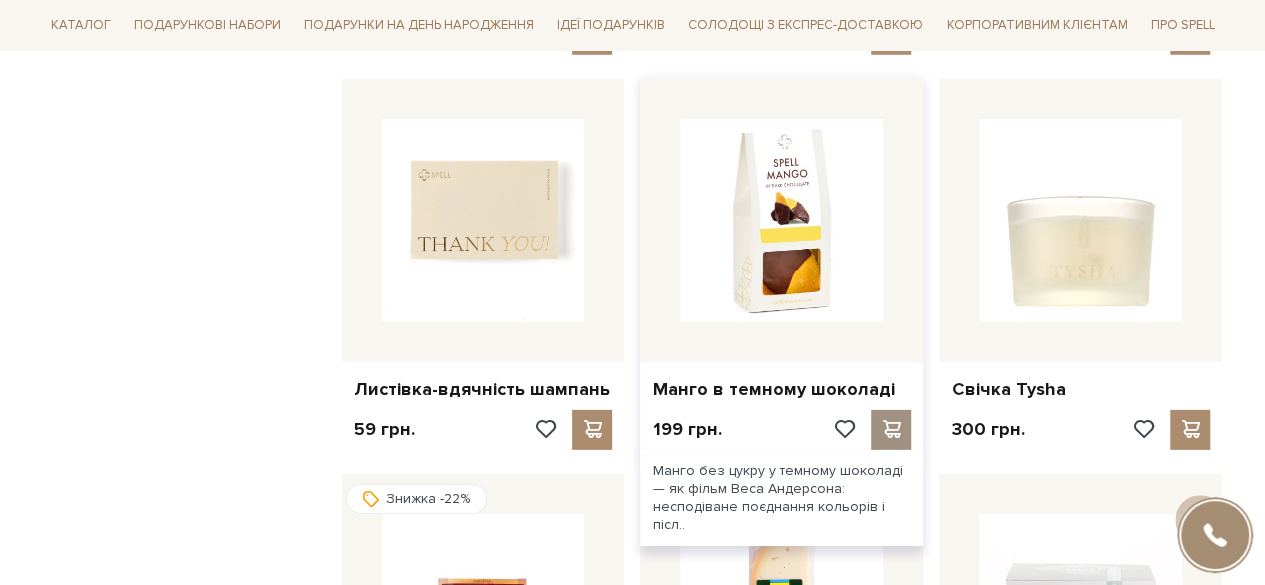click at bounding box center [891, 429] 